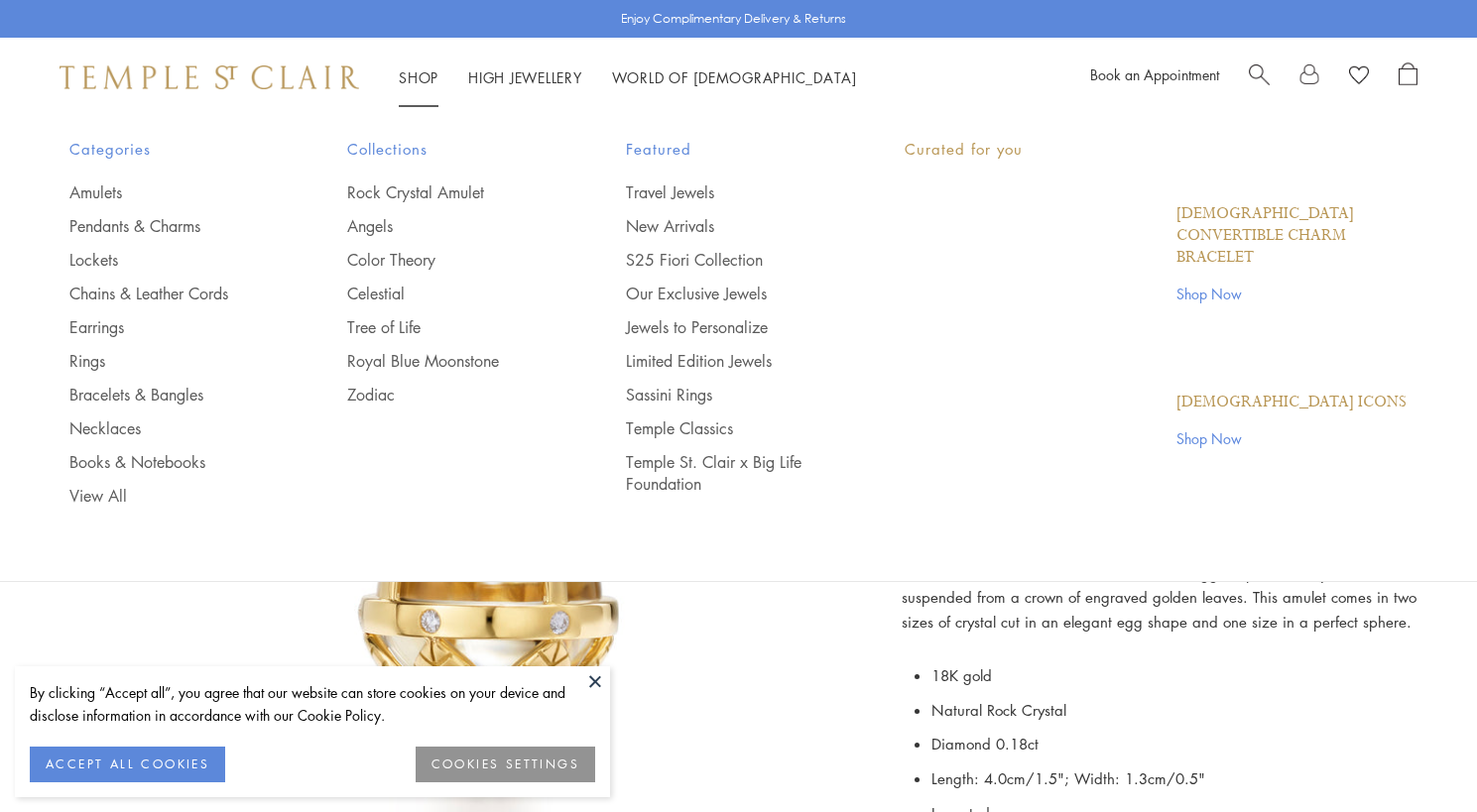 scroll, scrollTop: 0, scrollLeft: 0, axis: both 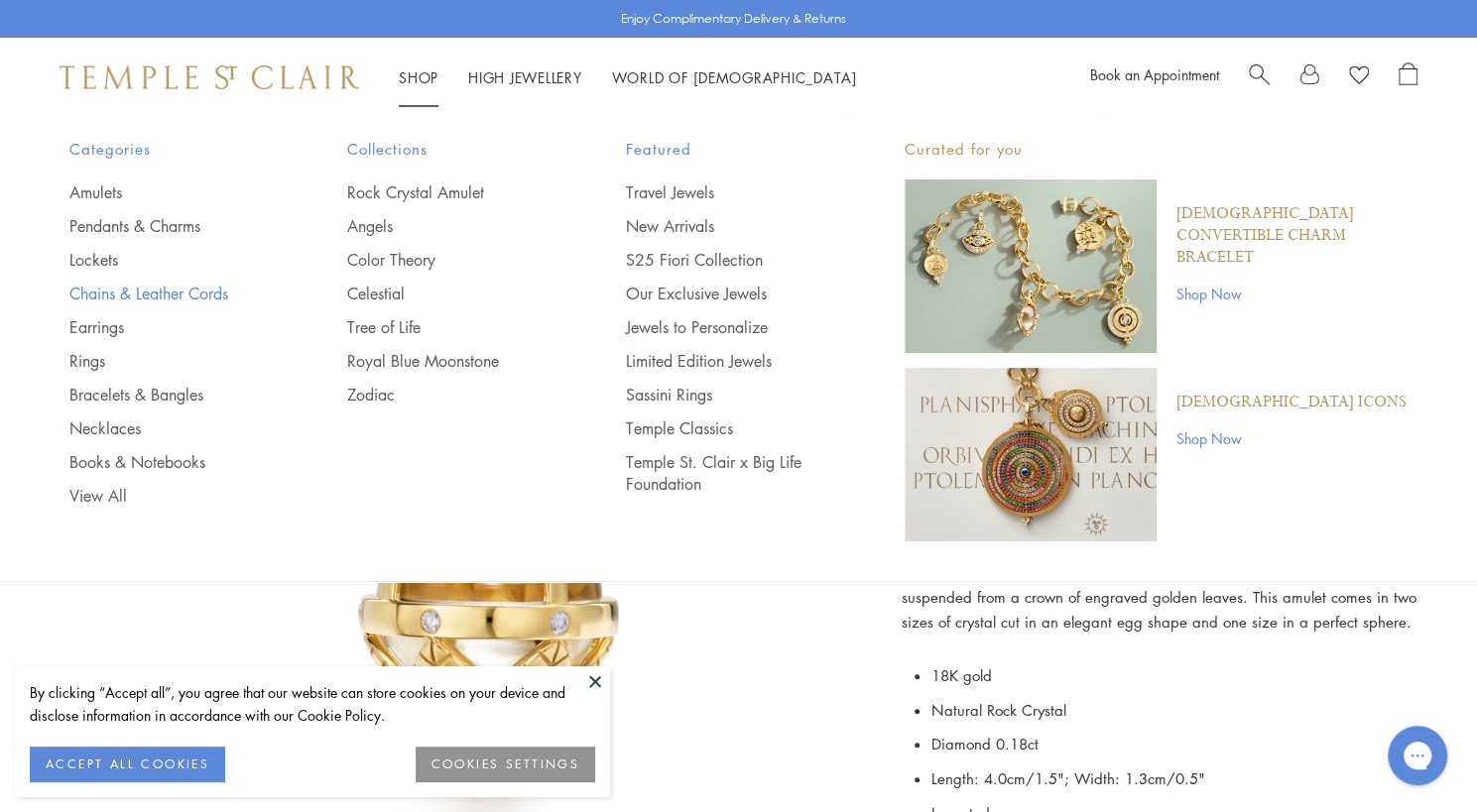 click on "Chains & Leather Cords" at bounding box center [169, 293] 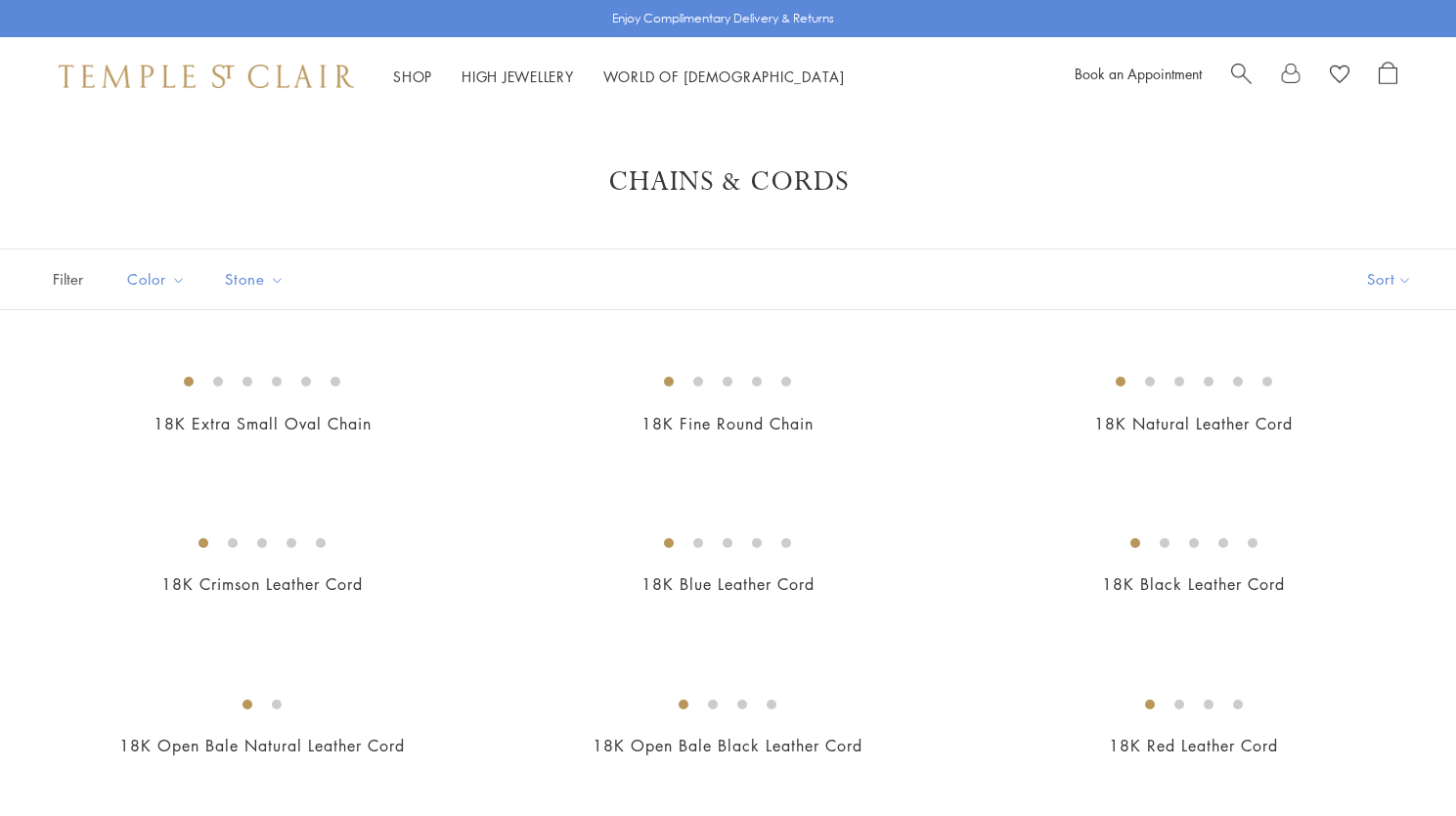 scroll, scrollTop: 0, scrollLeft: 0, axis: both 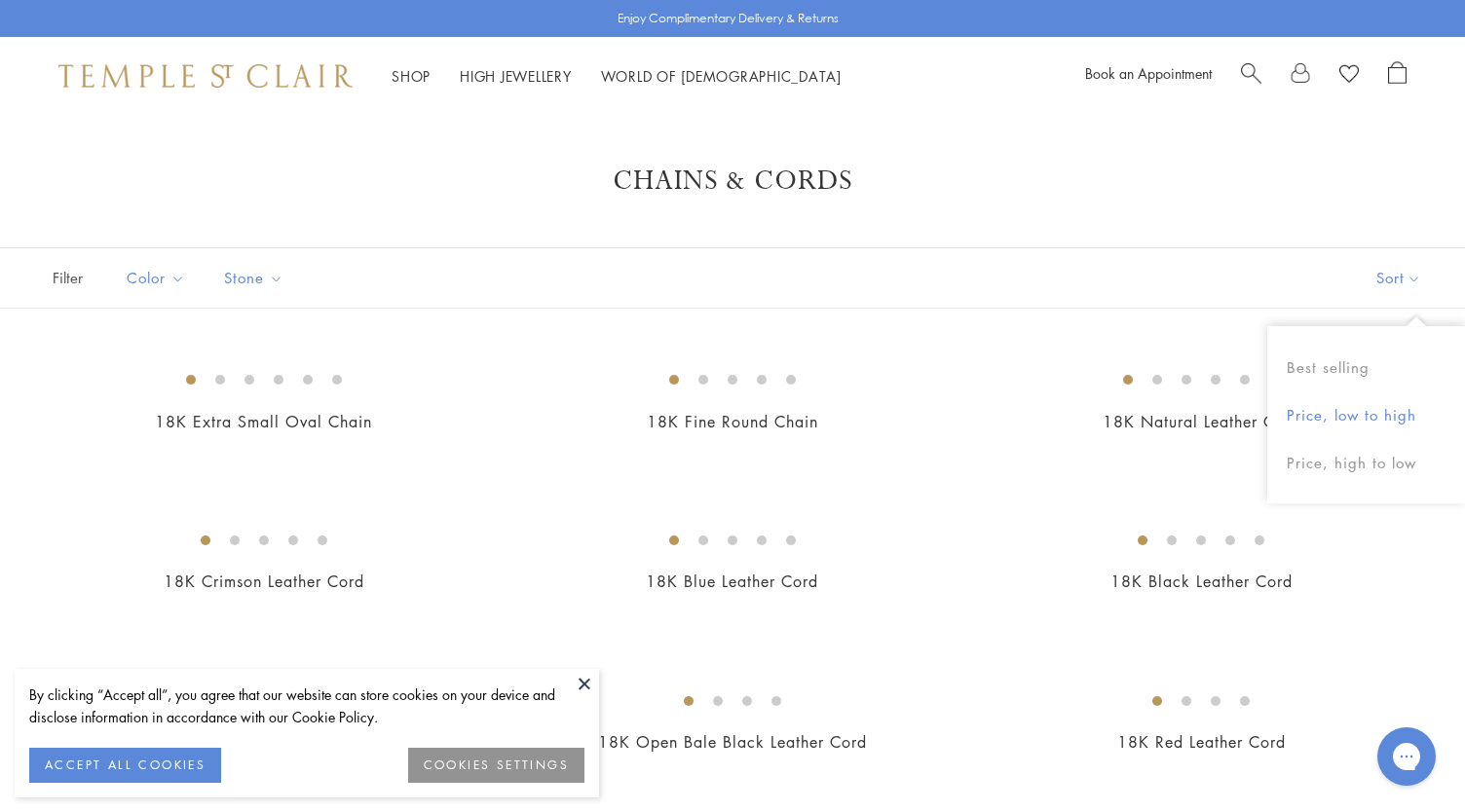 click on "Price, low to high" at bounding box center [1366, 415] 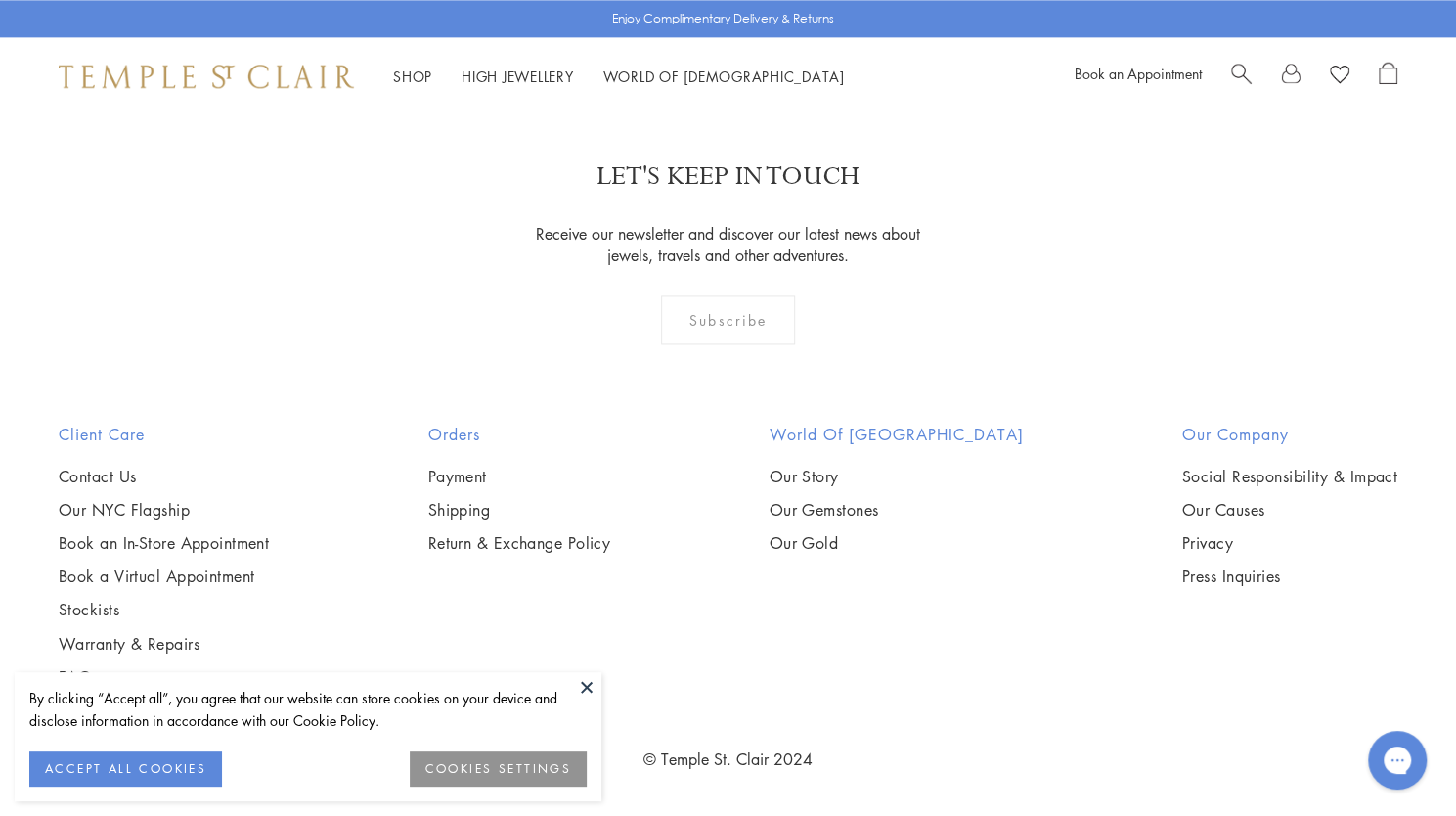 scroll, scrollTop: 2034, scrollLeft: 0, axis: vertical 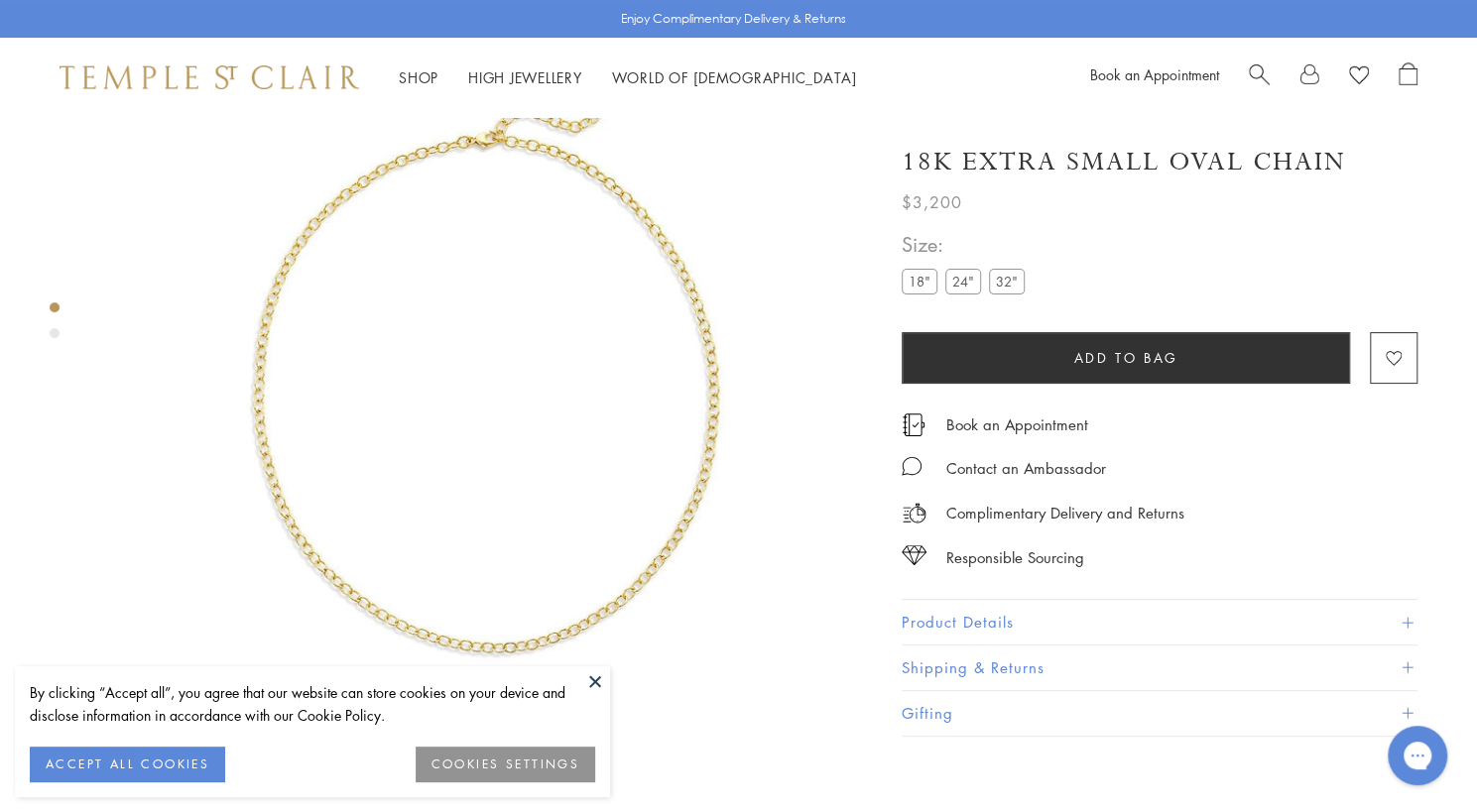 click on "24"" at bounding box center [963, 281] 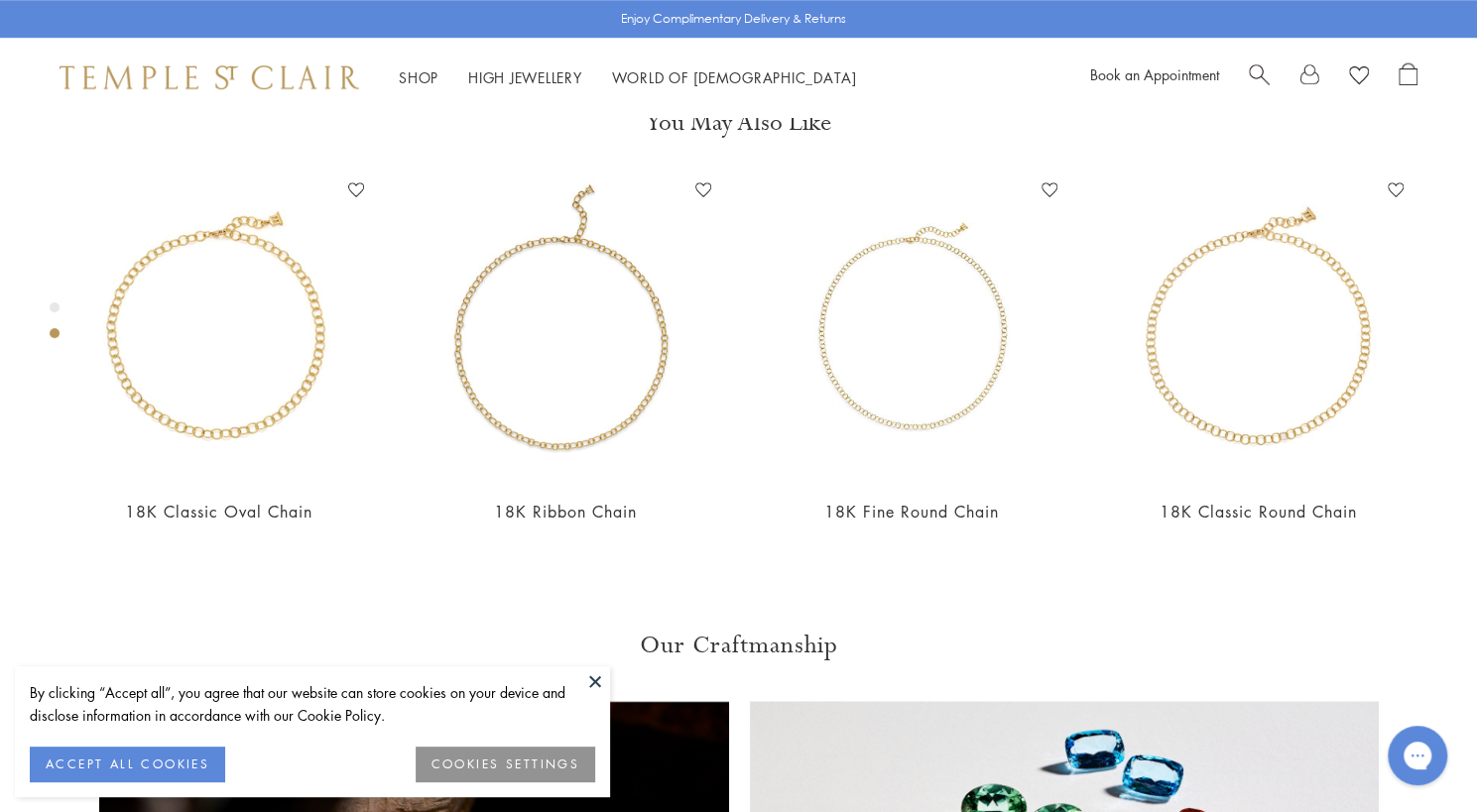 scroll, scrollTop: 882, scrollLeft: 0, axis: vertical 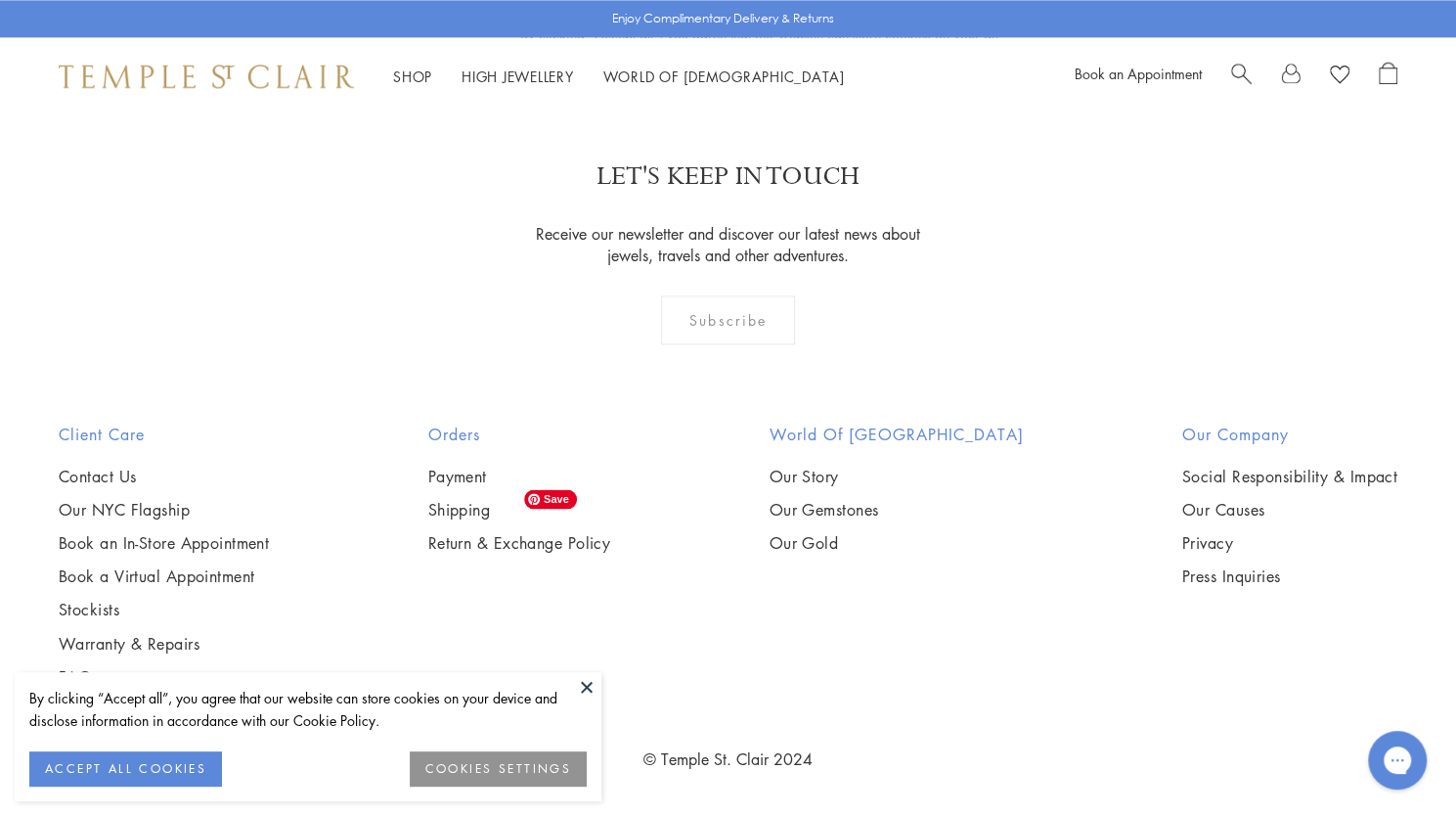click at bounding box center (0, 0) 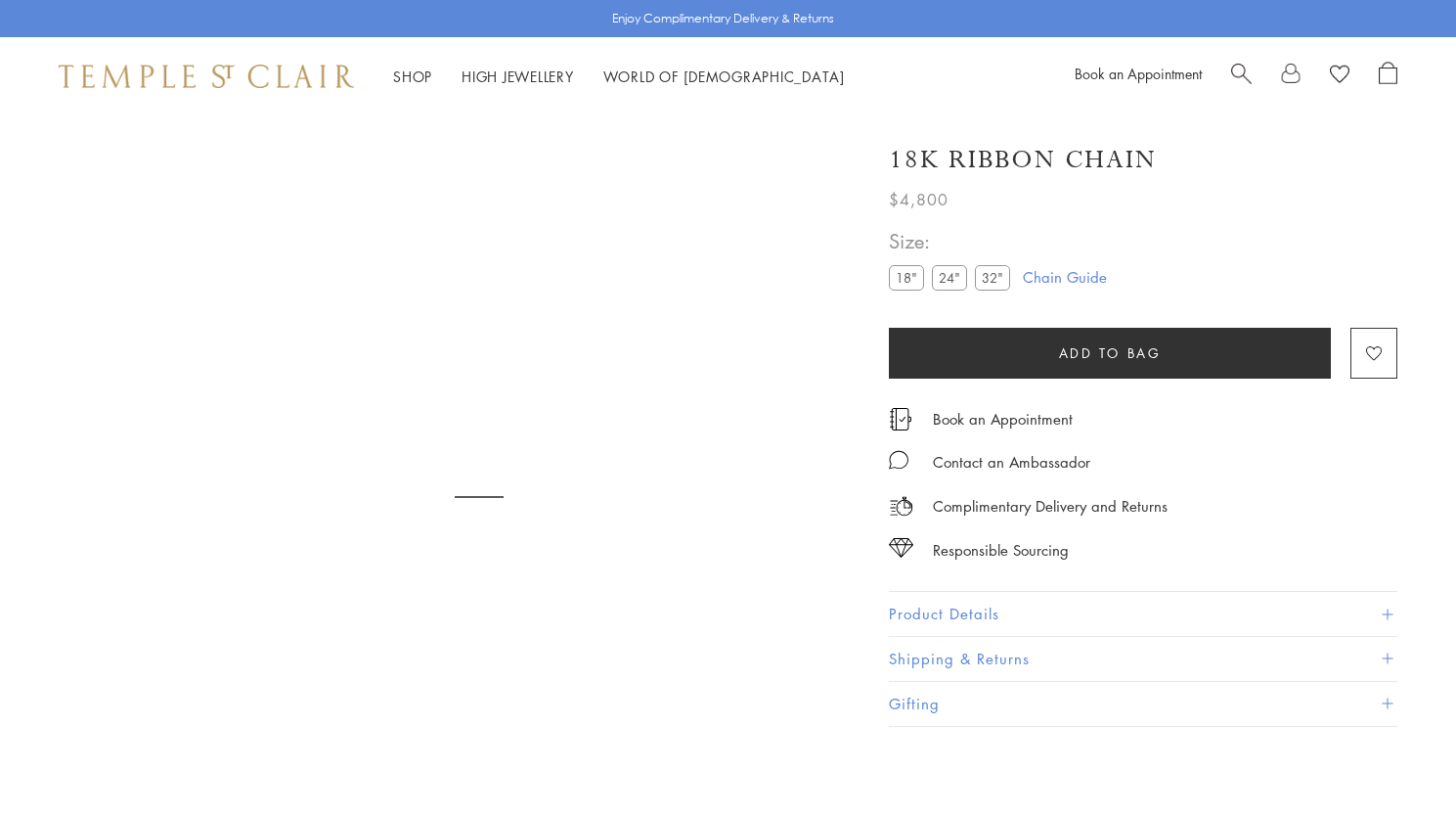 scroll, scrollTop: 0, scrollLeft: 0, axis: both 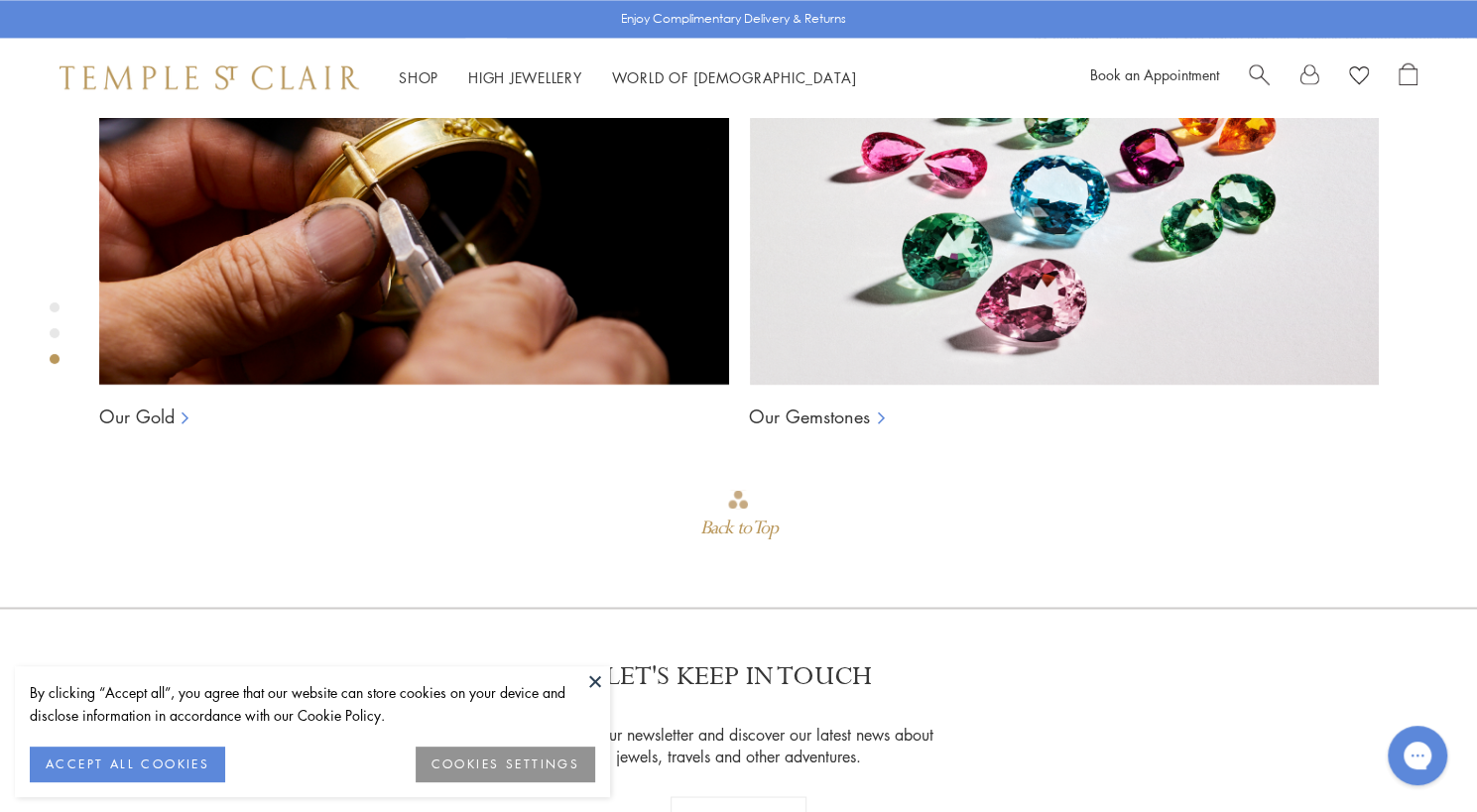 click on "24"" at bounding box center (963, -1130) 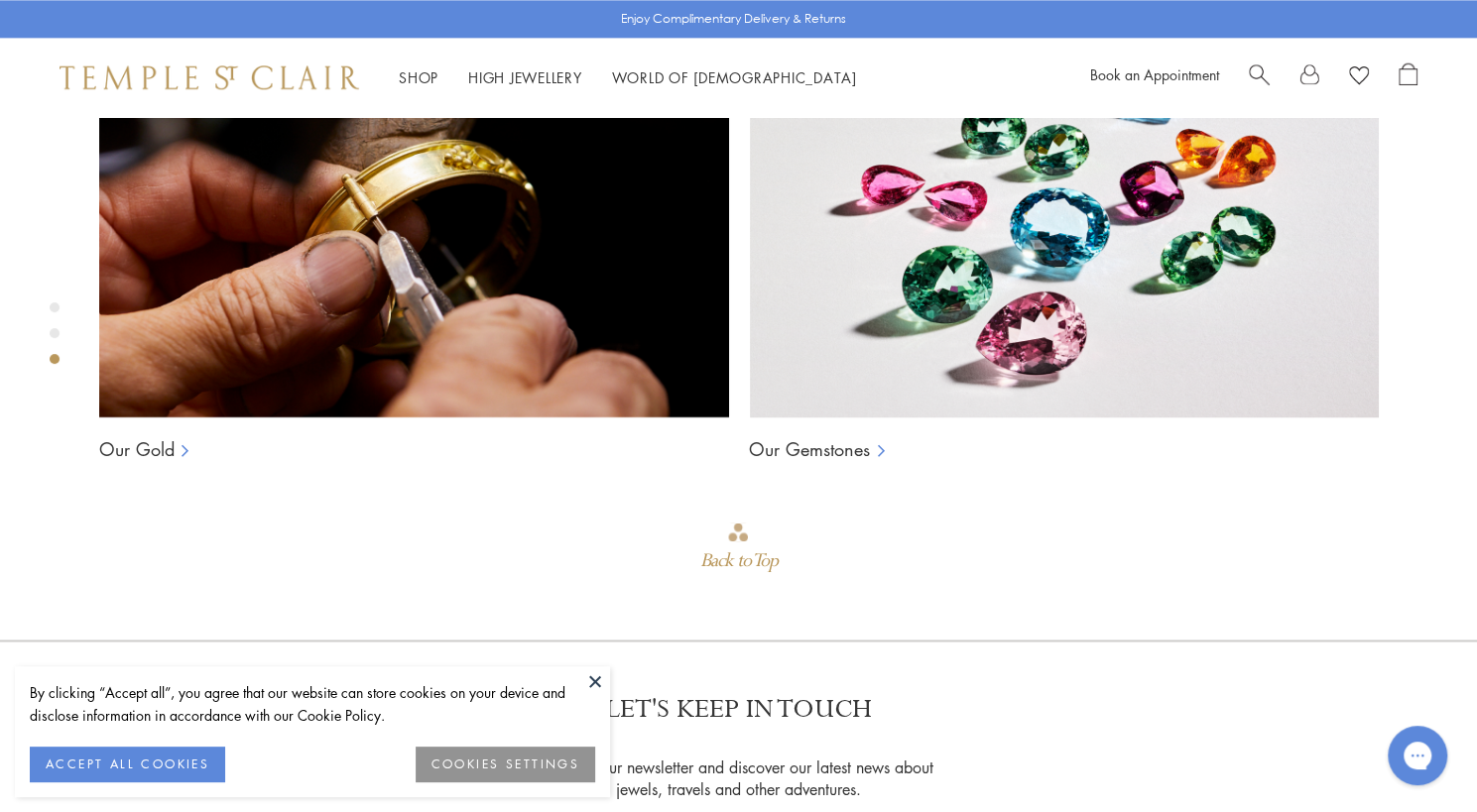 scroll, scrollTop: 1555, scrollLeft: 0, axis: vertical 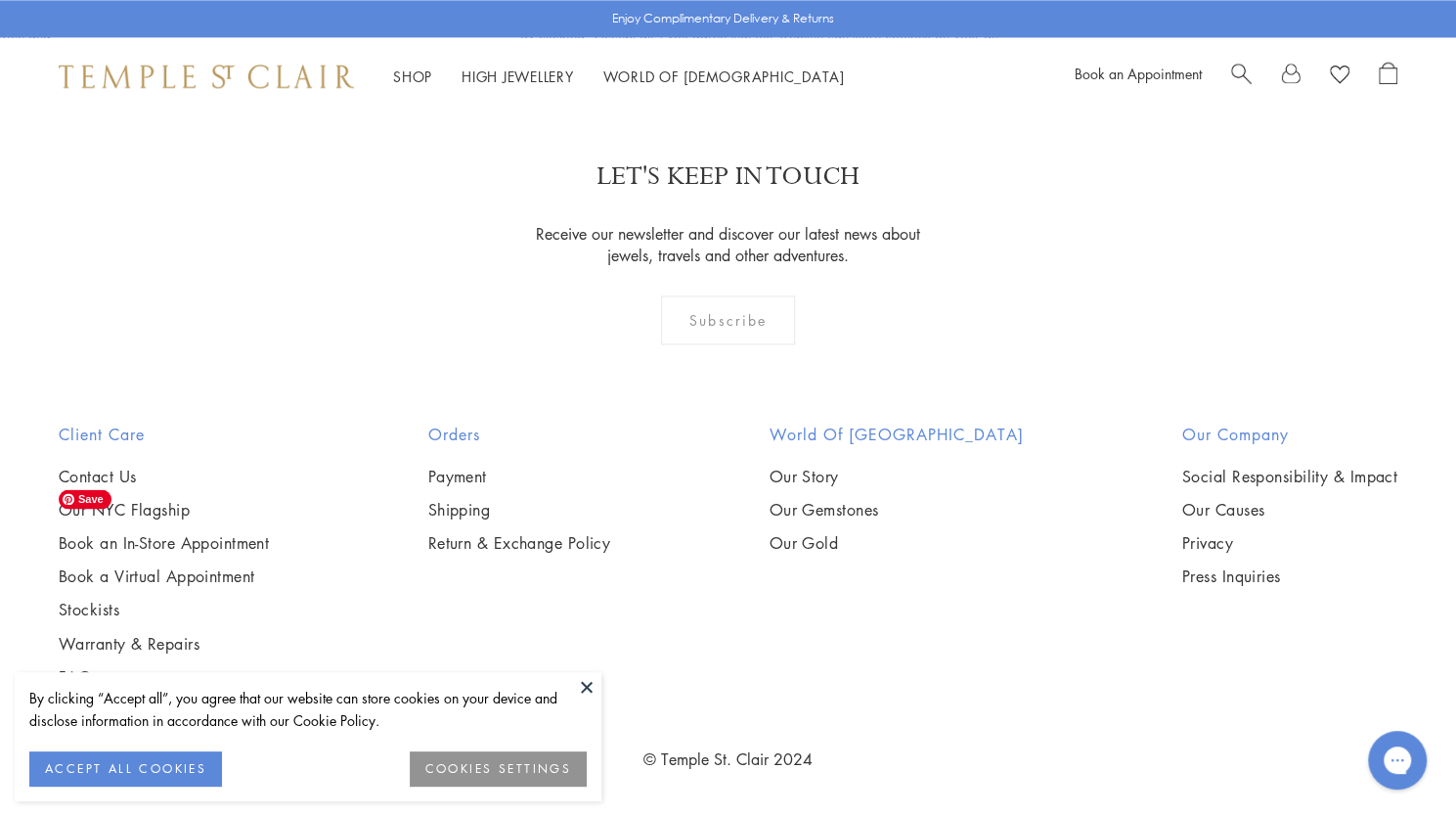 click at bounding box center [0, 0] 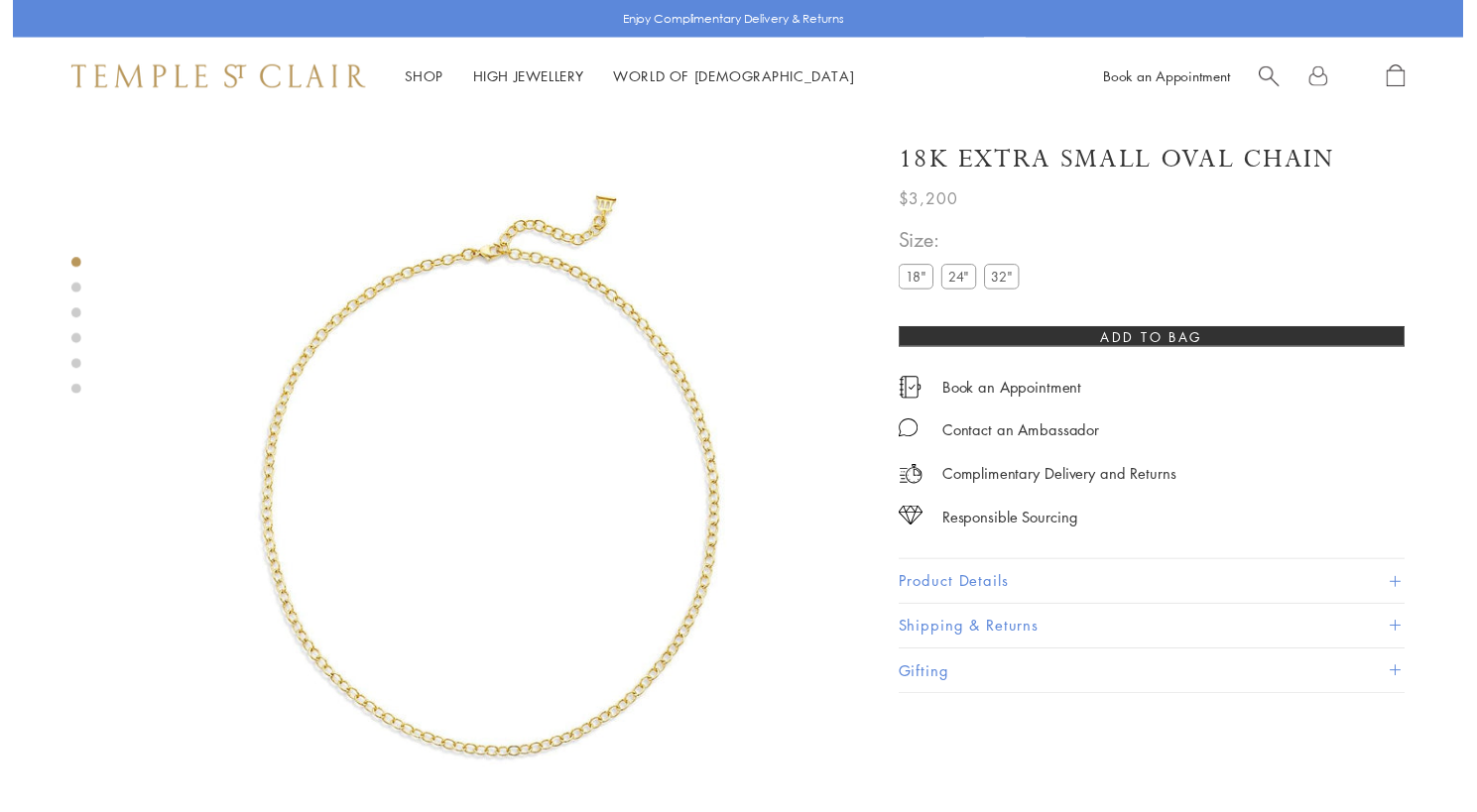 scroll, scrollTop: 0, scrollLeft: 0, axis: both 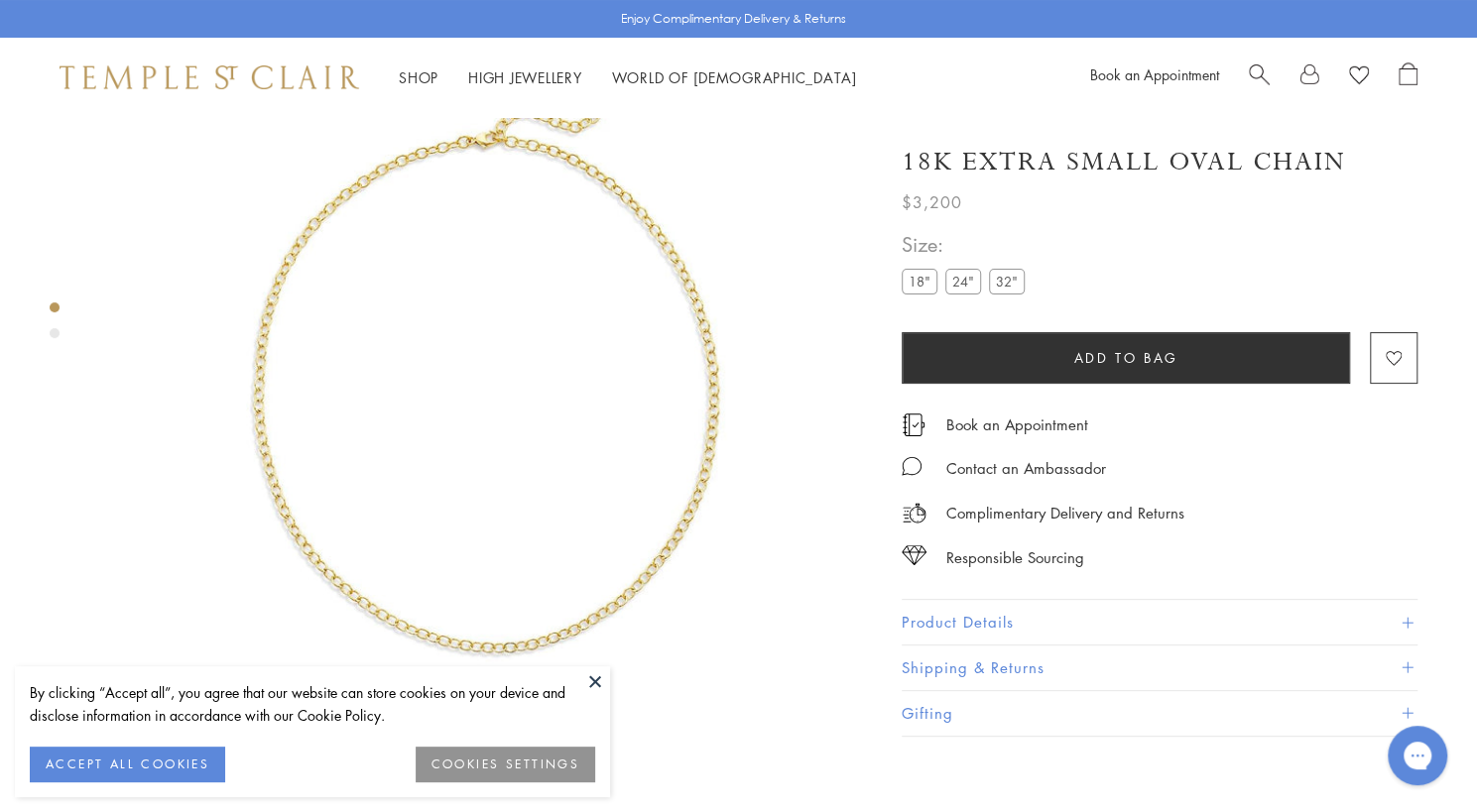 click on "24"" at bounding box center (963, 281) 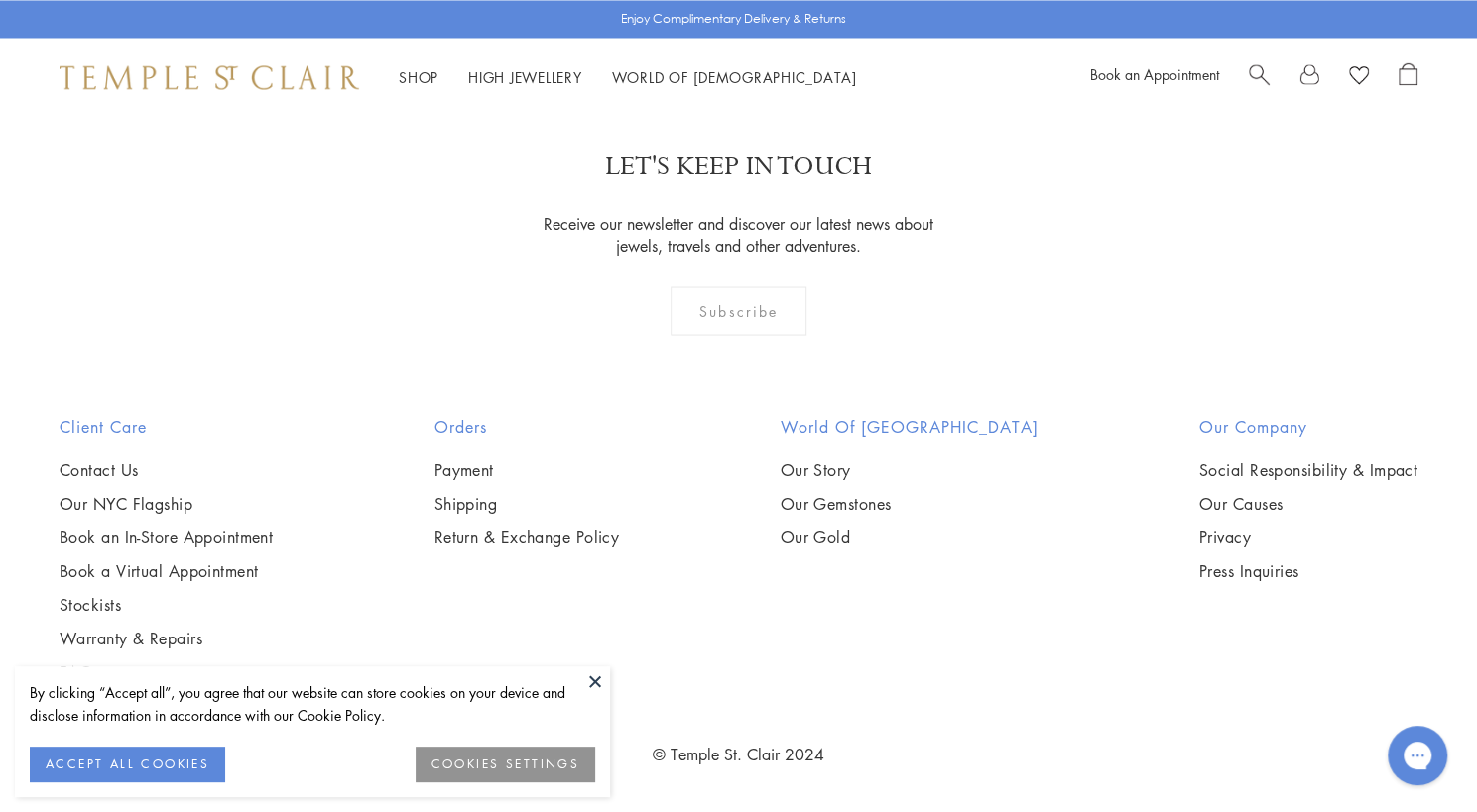 scroll, scrollTop: 2921, scrollLeft: 0, axis: vertical 